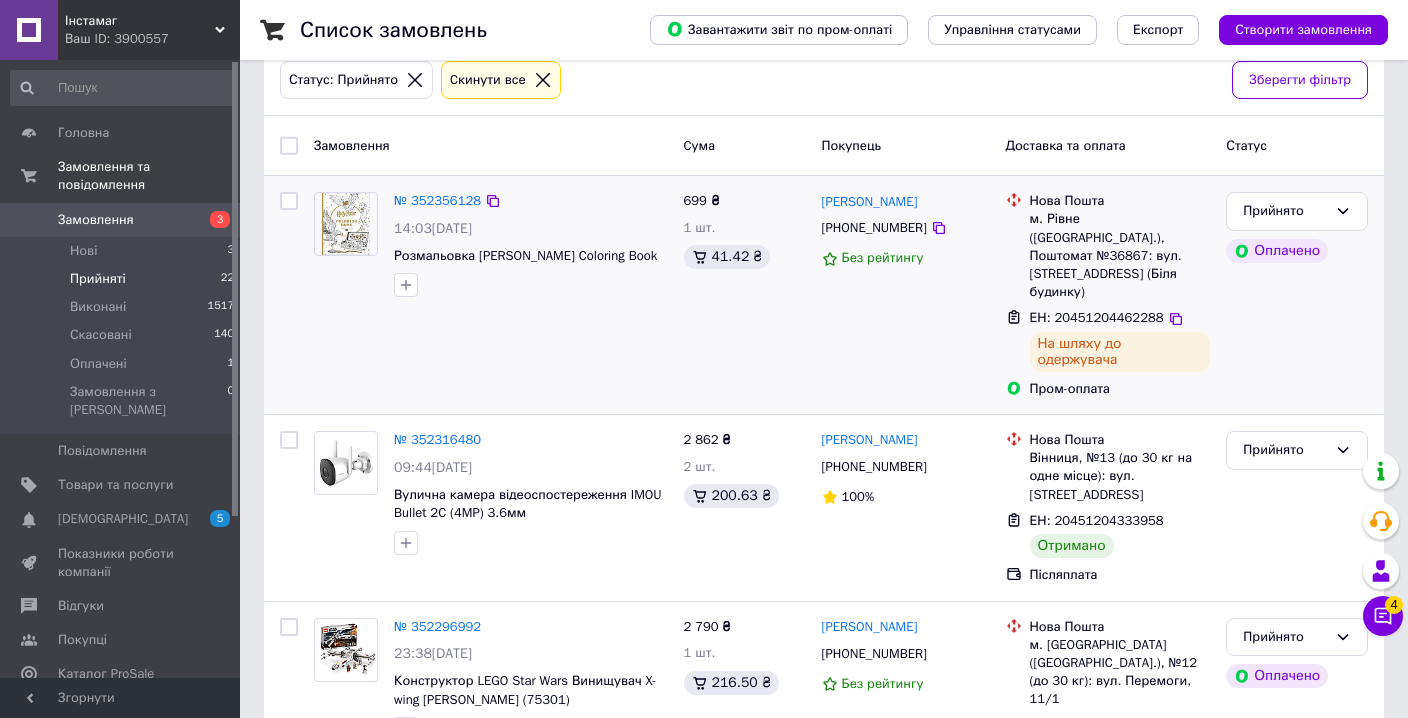 scroll, scrollTop: 0, scrollLeft: 0, axis: both 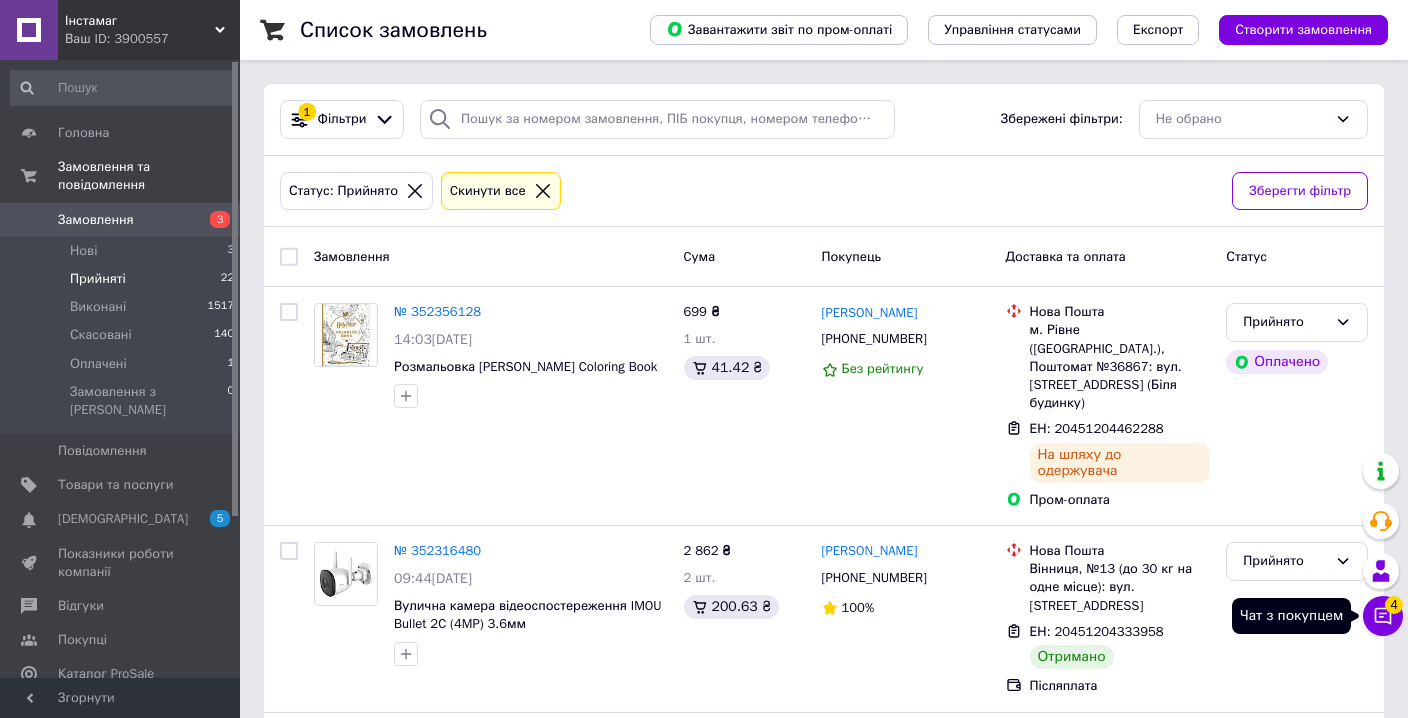 click 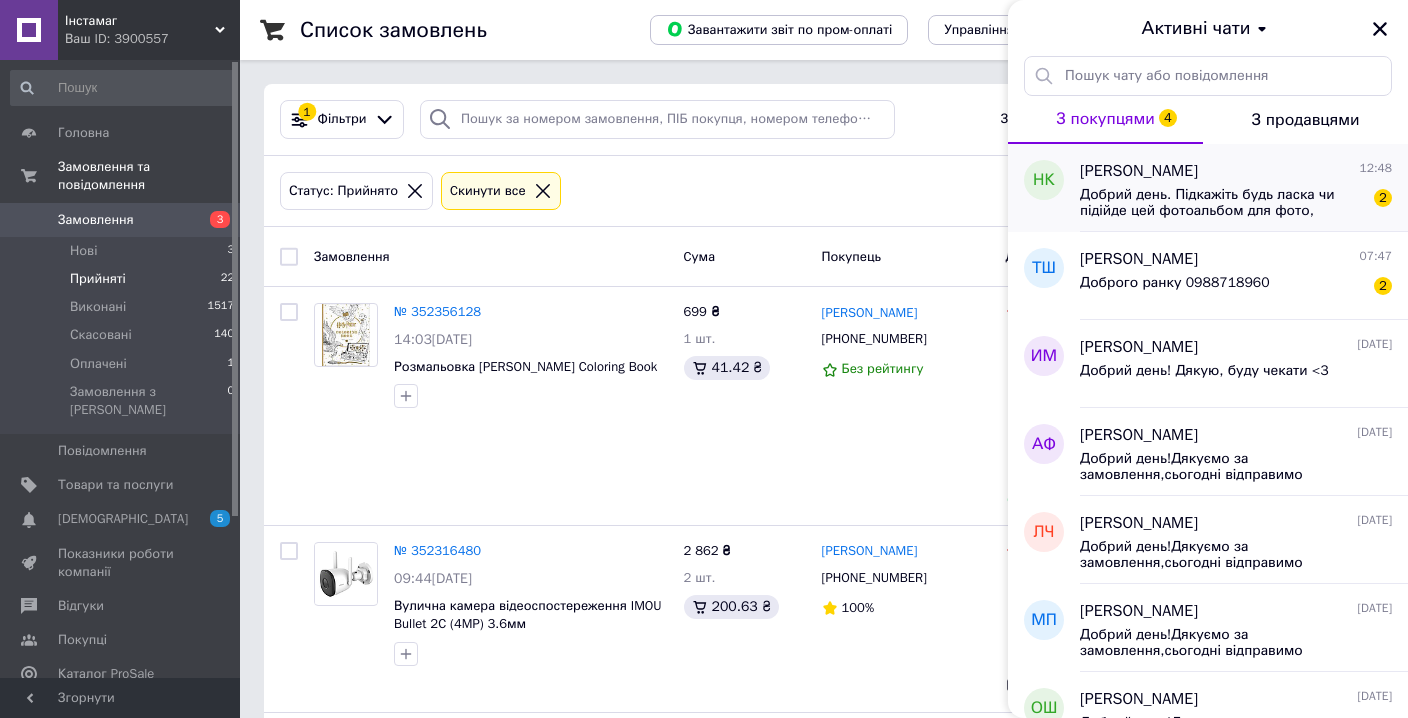 click on "Добрий день.
Підкажіть будь ласка чи підійде цей фотоальбом для фото, роздрукованих на принтері kodak 2 mini retro?" at bounding box center (1222, 203) 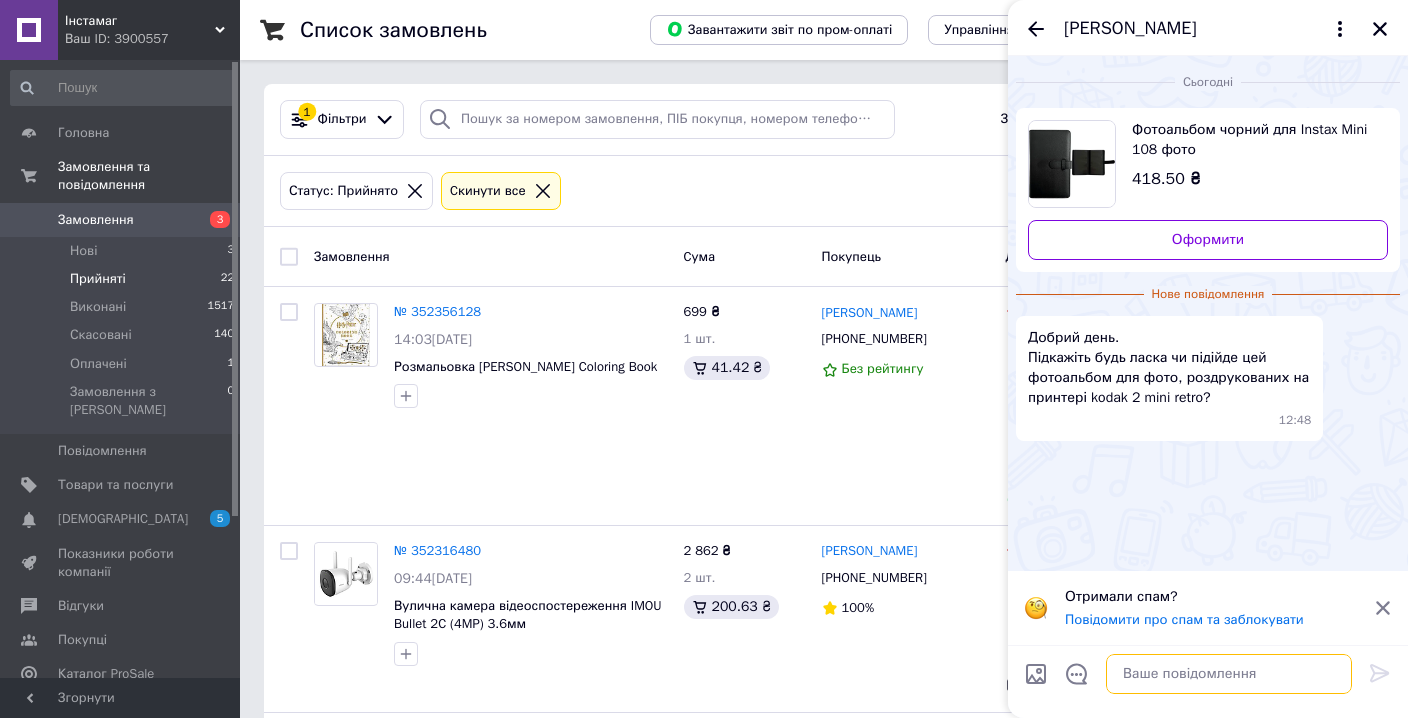 click at bounding box center [1229, 674] 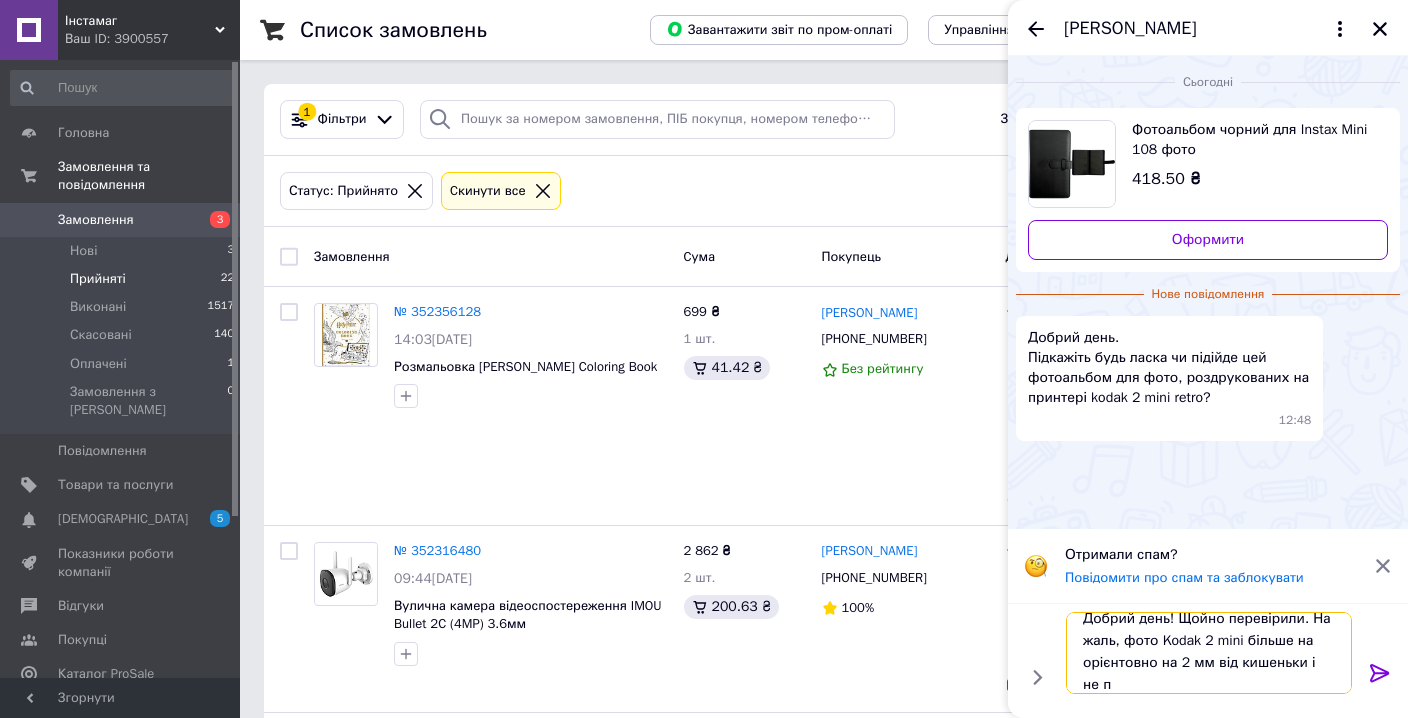 scroll, scrollTop: 2, scrollLeft: 0, axis: vertical 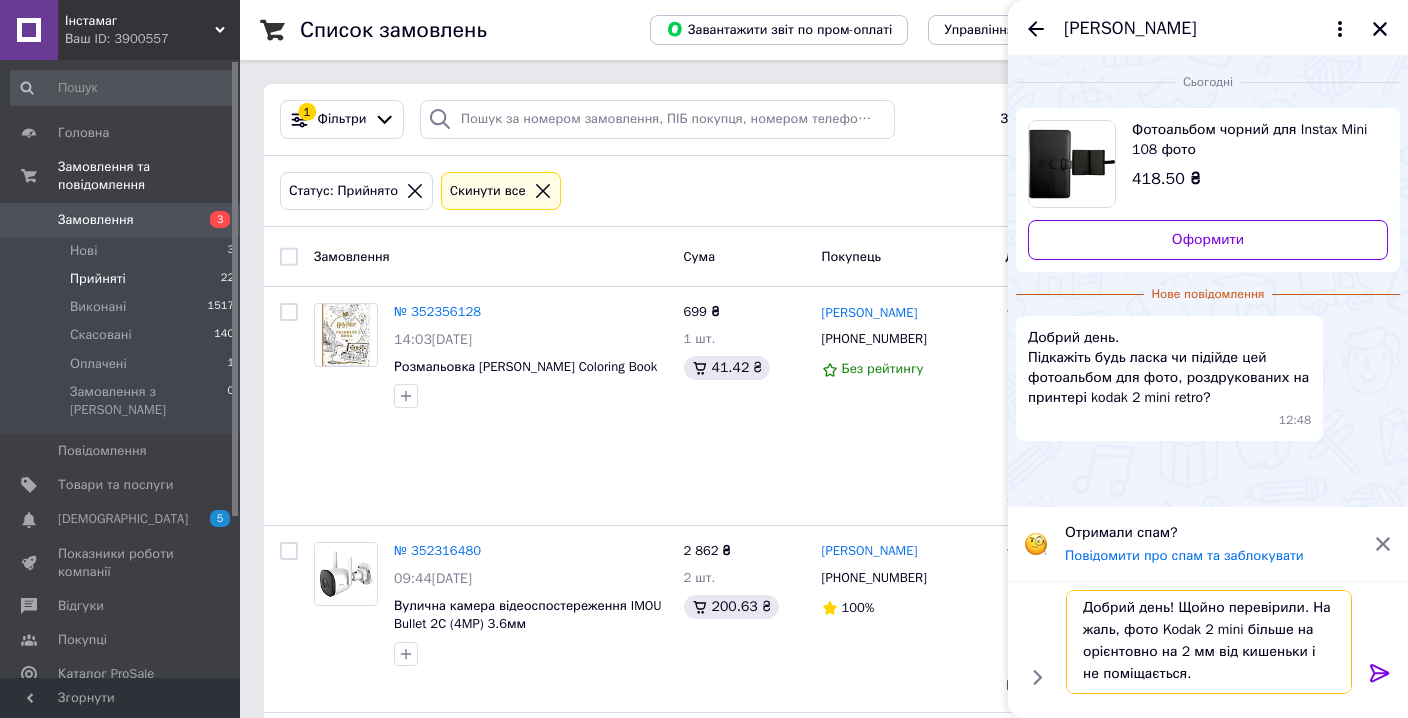 click on "Добрий день! Щойно перевірили. На жаль, фото Kodak 2 mini більше на орієнтовно на 2 мм від кишеньки і не поміщається." at bounding box center [1209, 642] 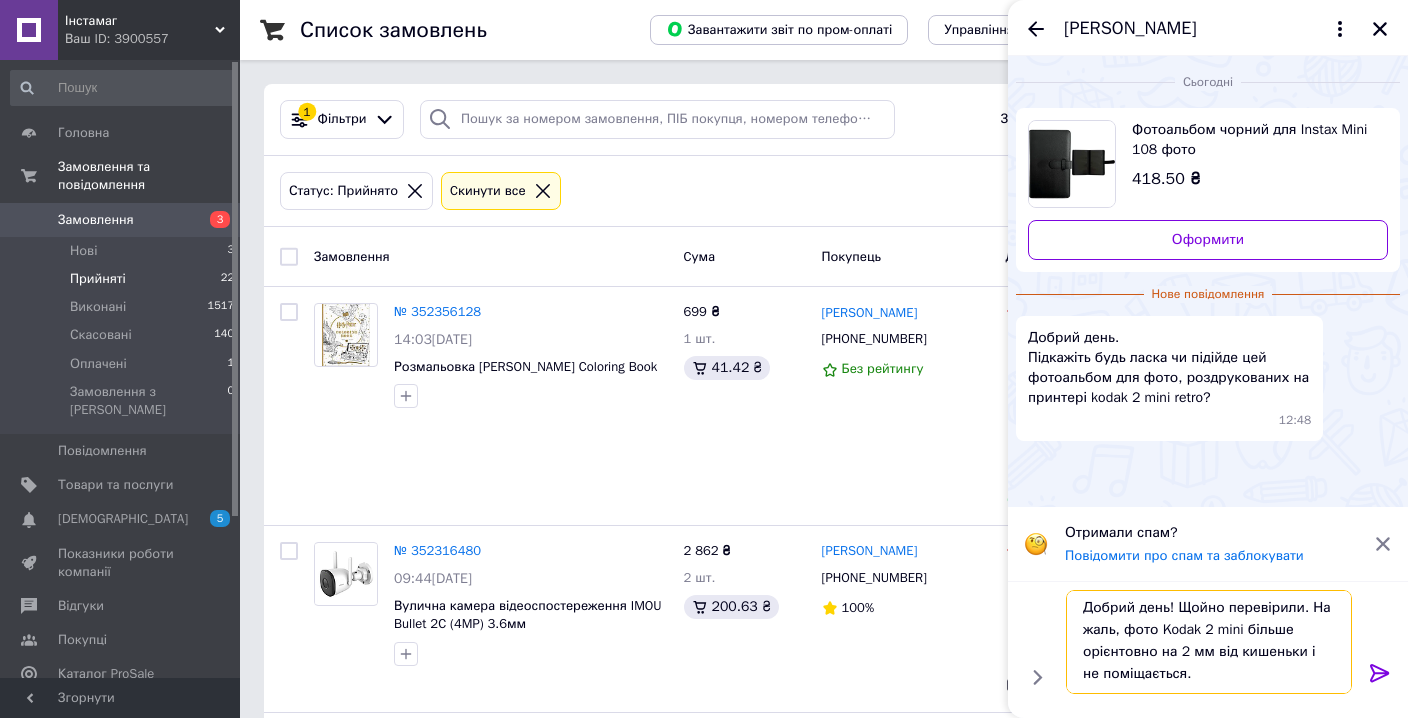 type 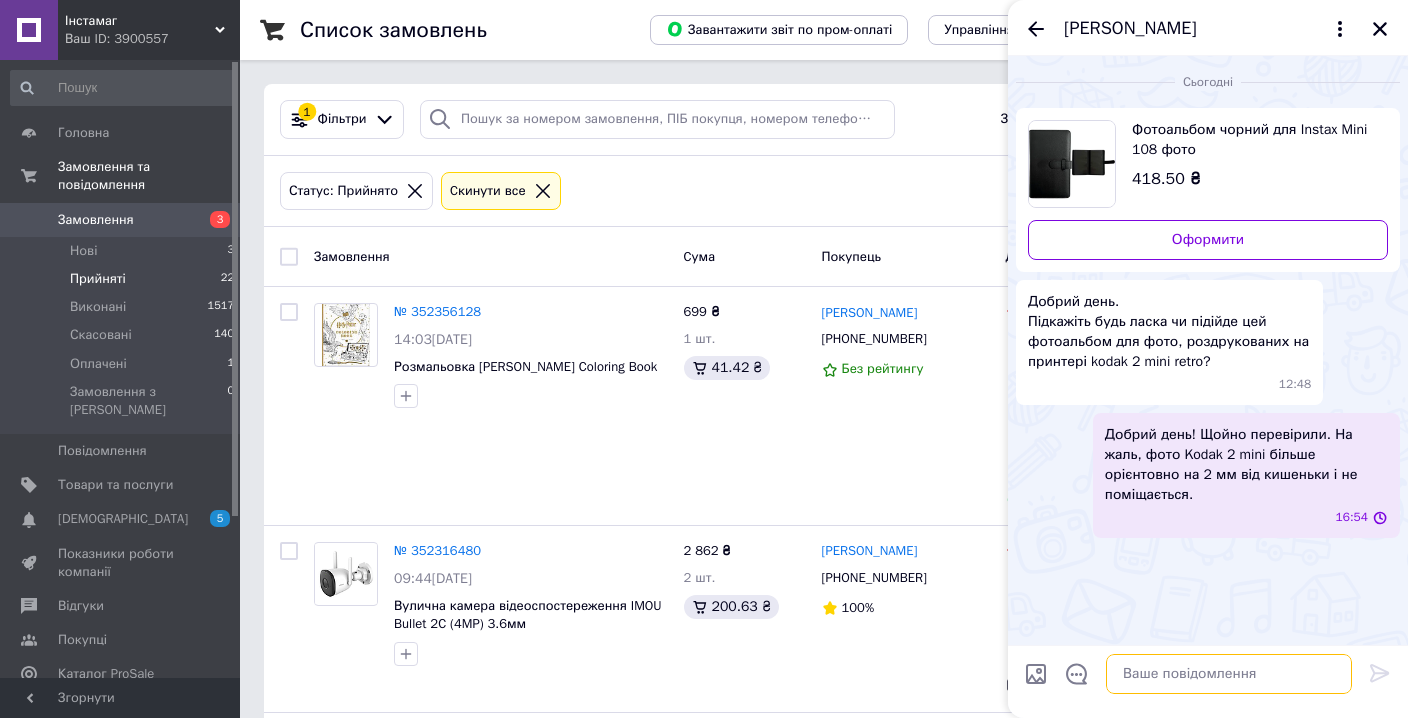 scroll, scrollTop: 0, scrollLeft: 0, axis: both 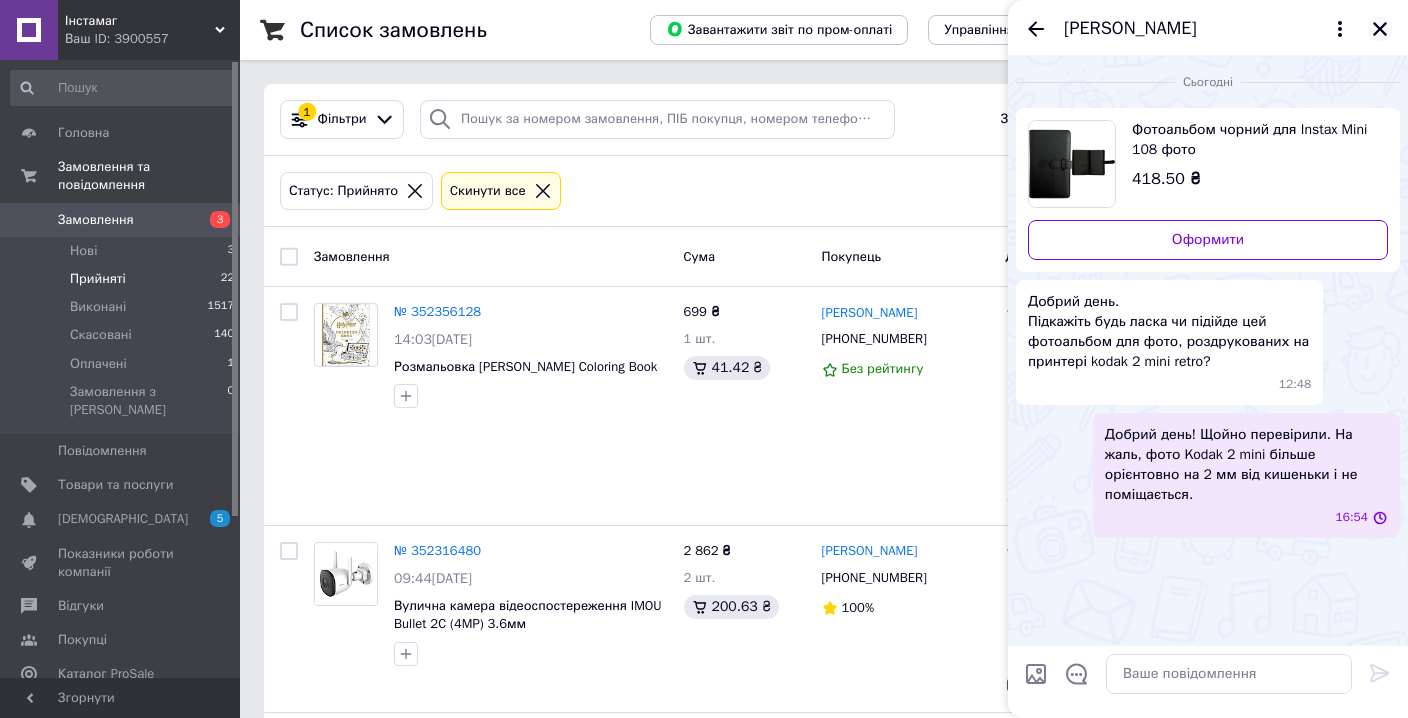 click at bounding box center (1380, 29) 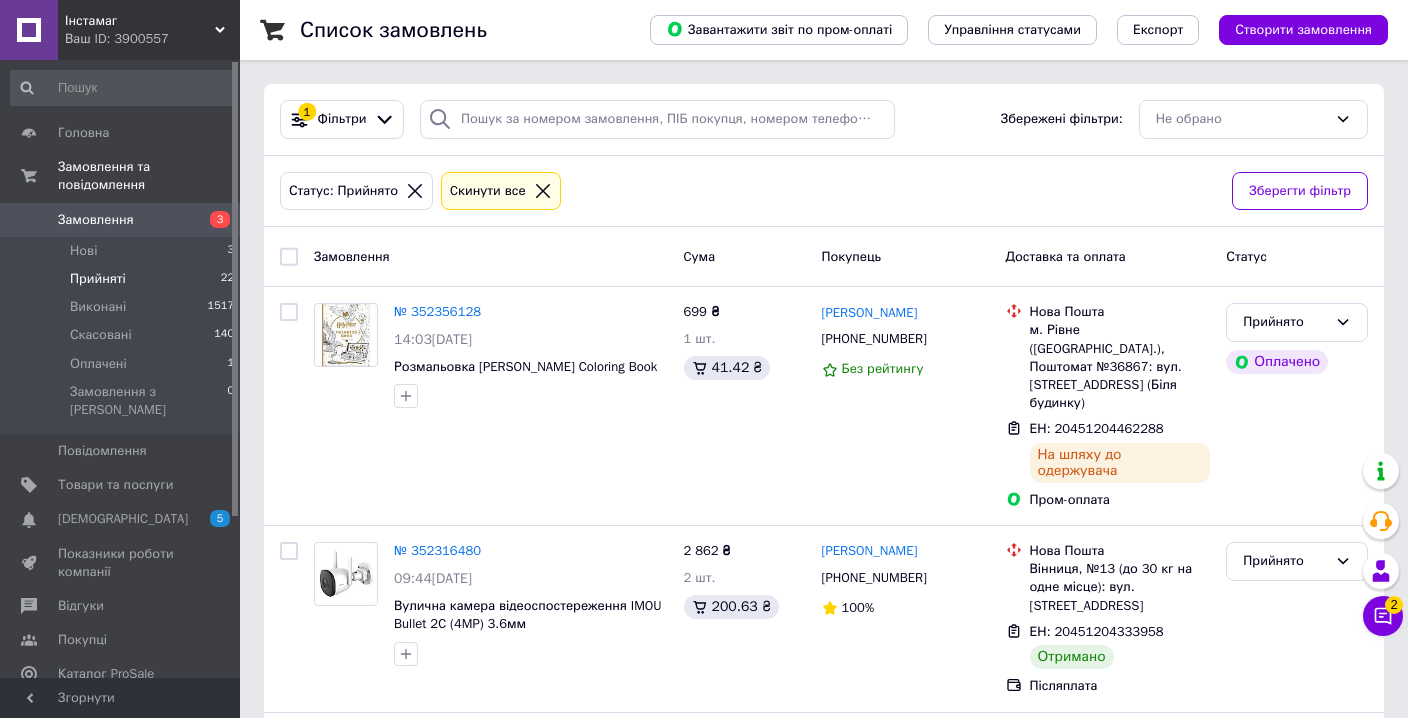 click on "Замовлення" at bounding box center (96, 220) 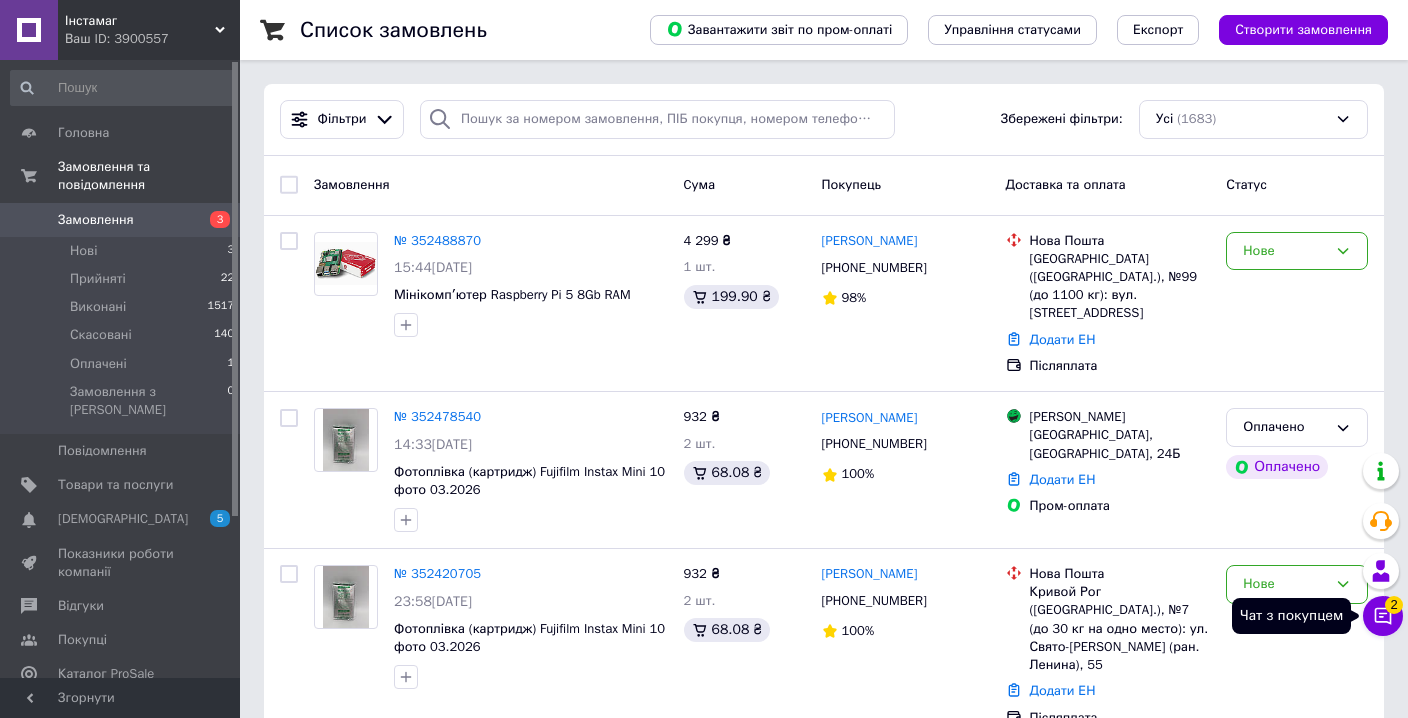 click 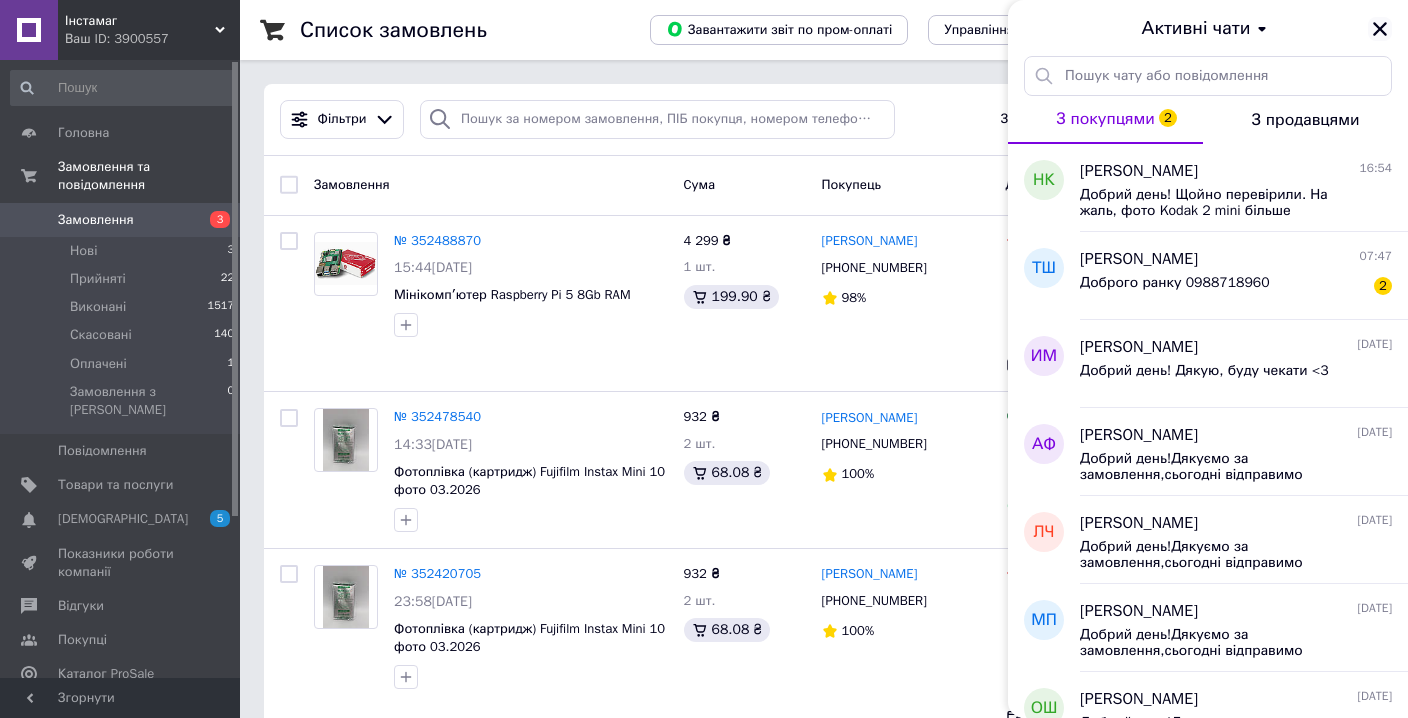 click 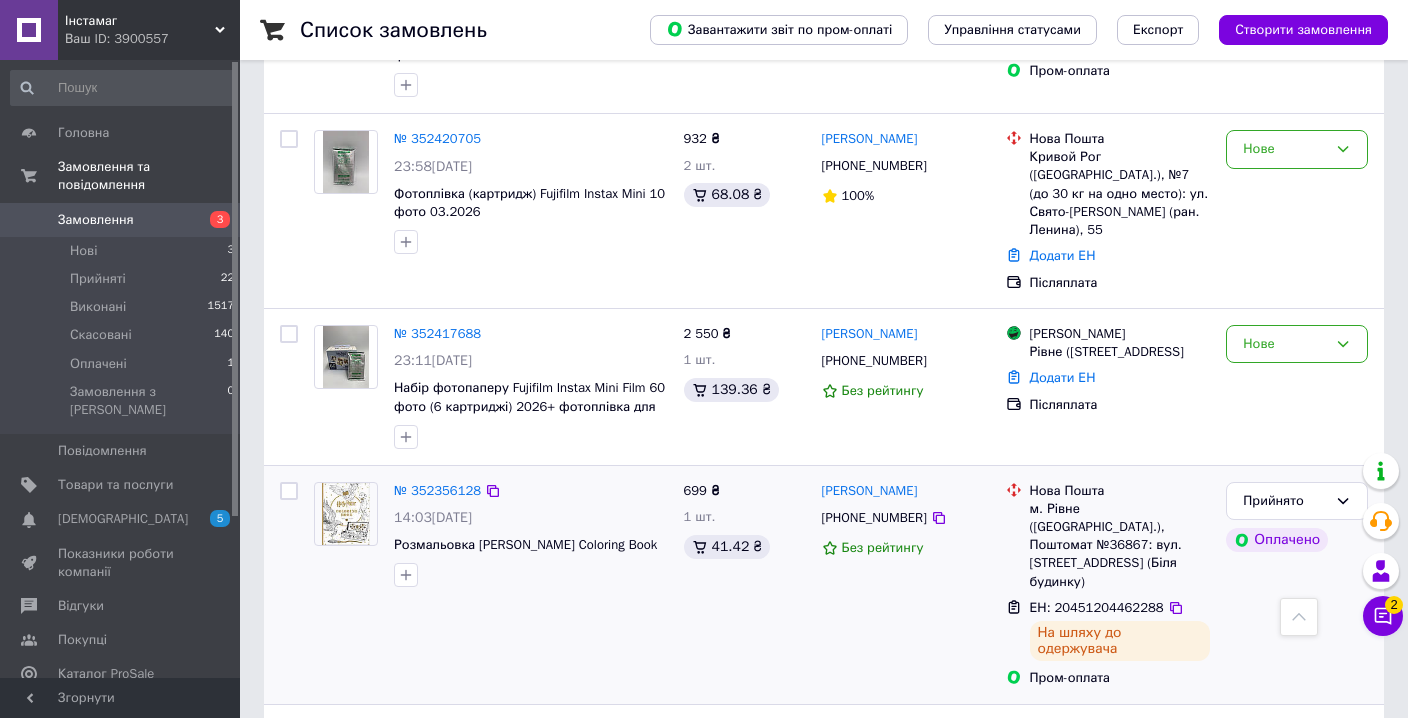 scroll, scrollTop: 419, scrollLeft: 0, axis: vertical 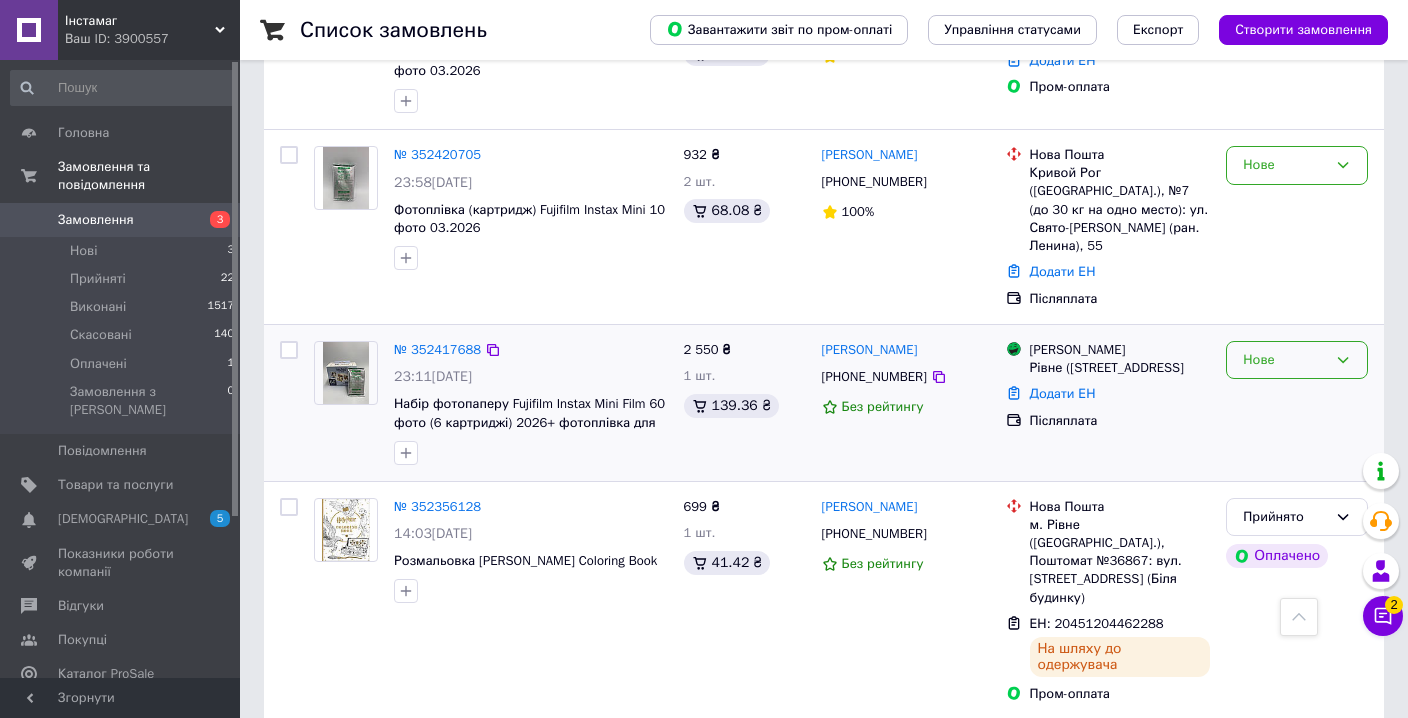 click on "Нове" at bounding box center [1285, 360] 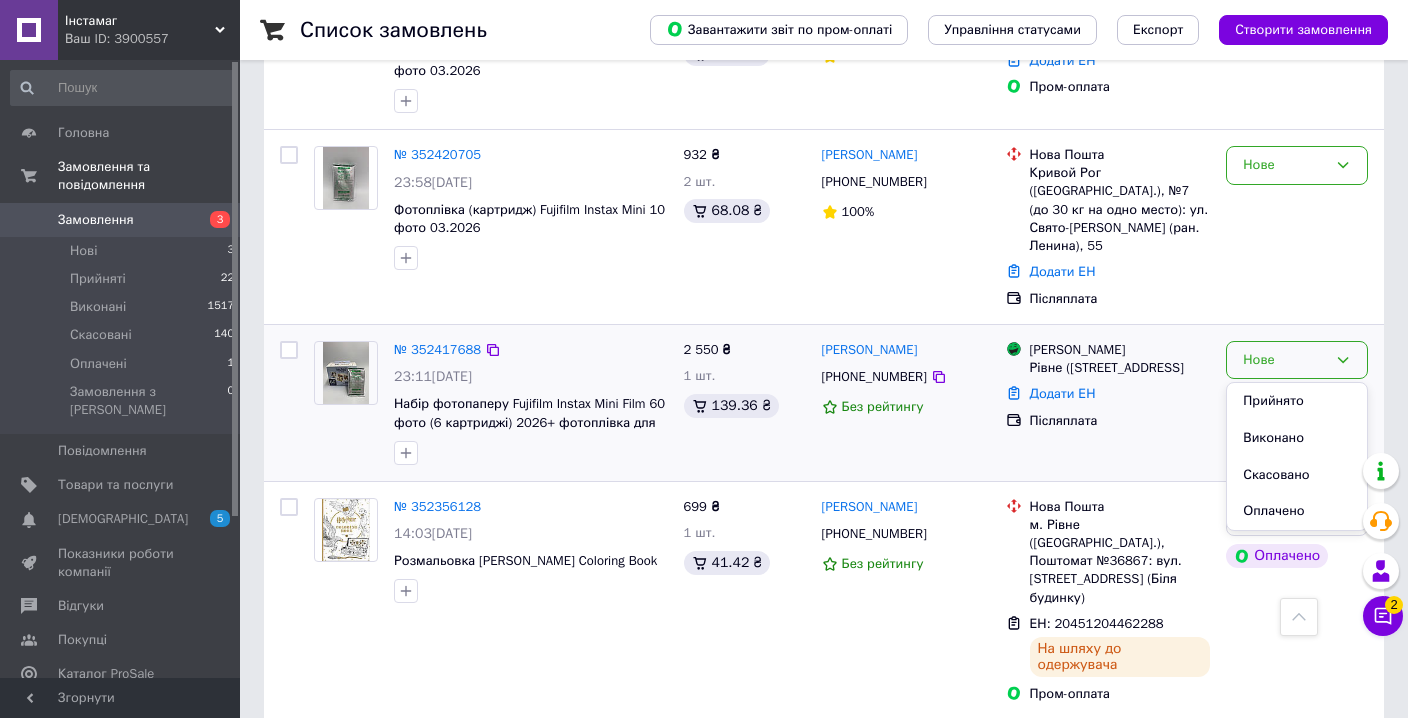 click on "Прийнято" at bounding box center (1297, 401) 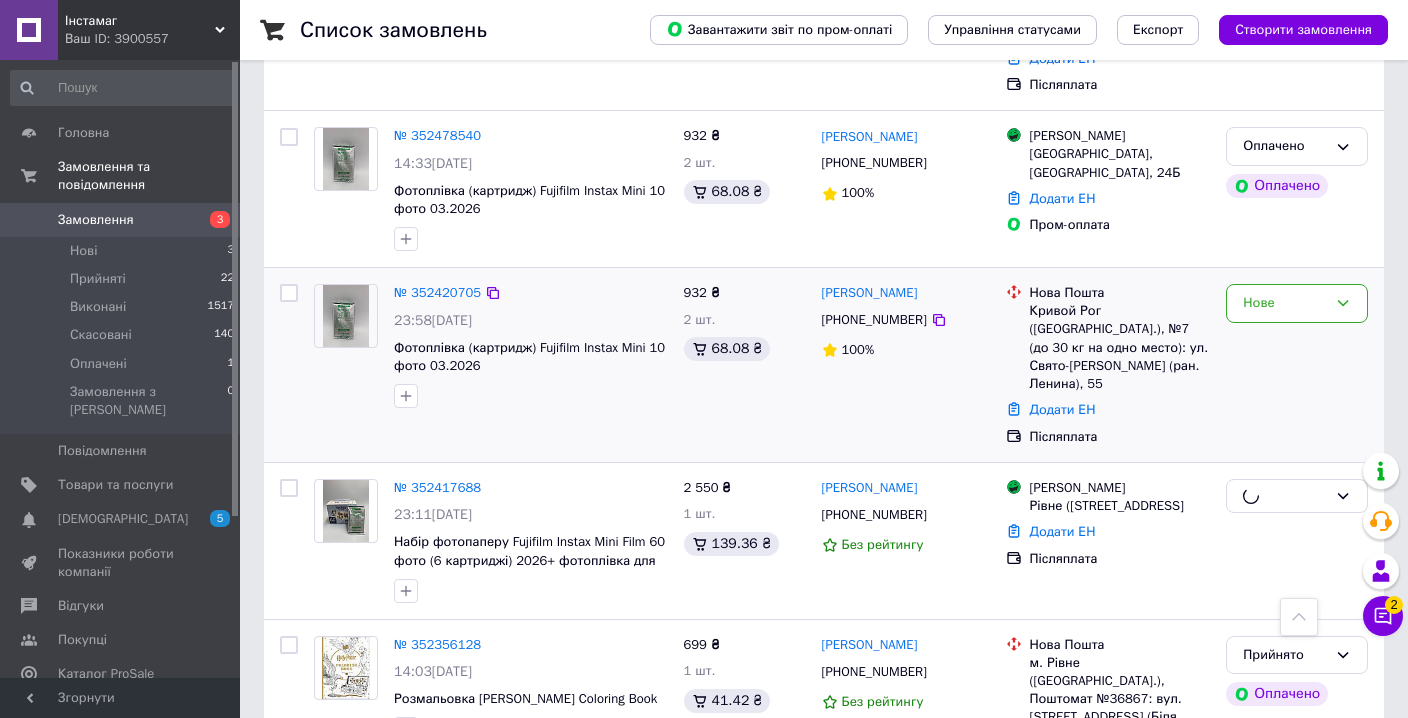 scroll, scrollTop: 262, scrollLeft: 0, axis: vertical 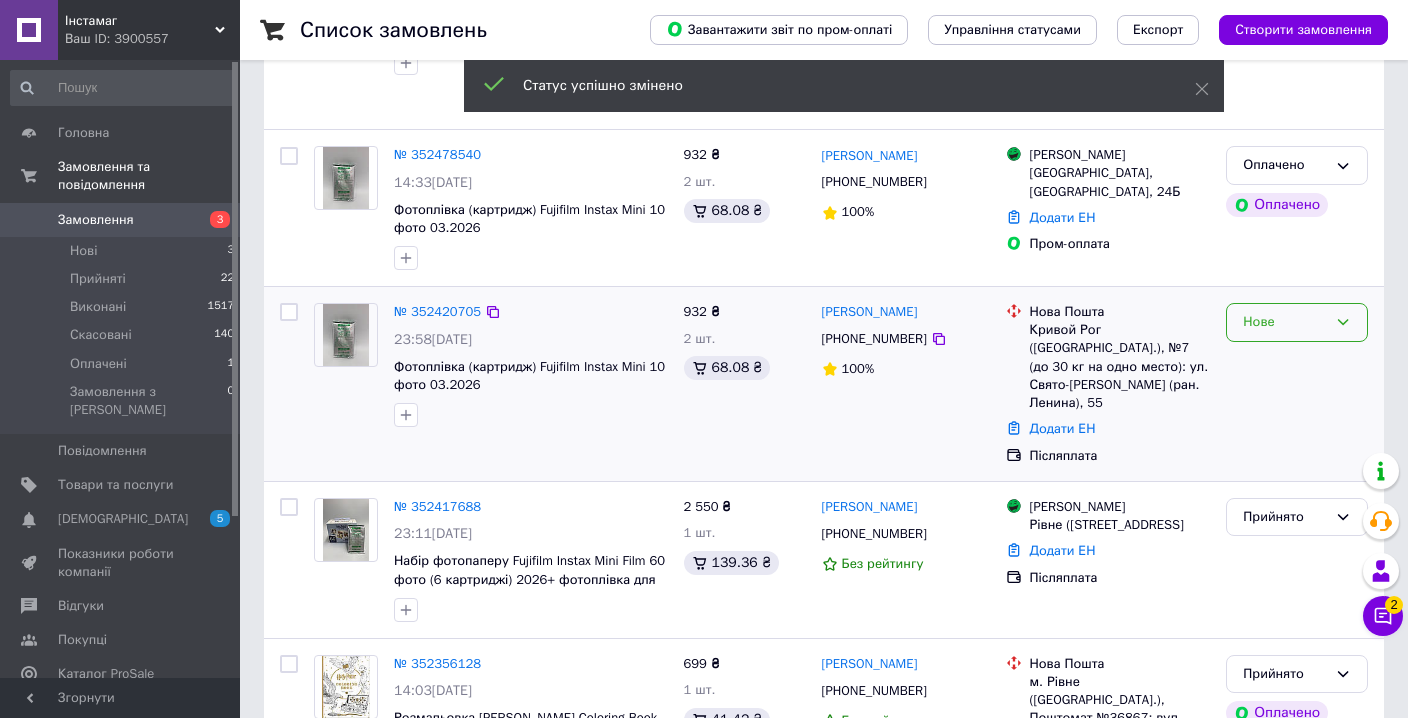 click on "Нове" at bounding box center [1285, 322] 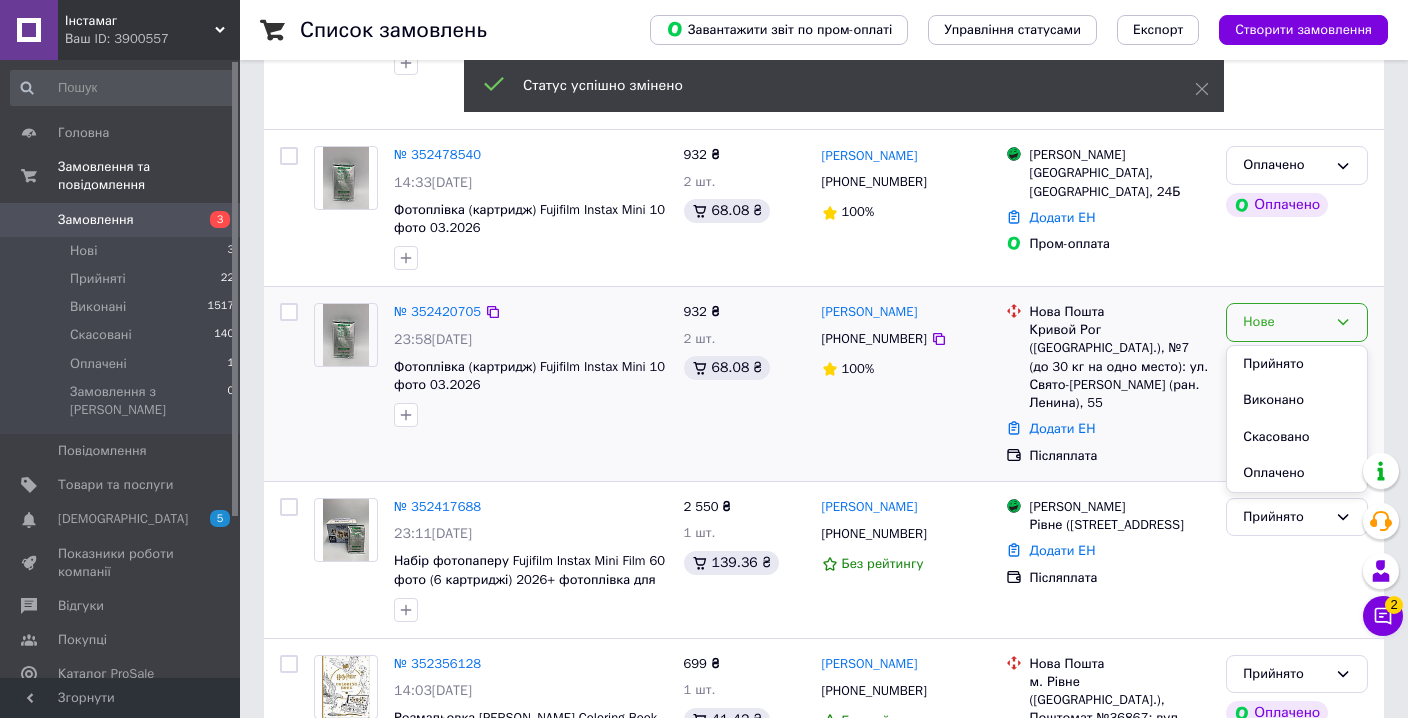 click on "Прийнято" at bounding box center (1297, 364) 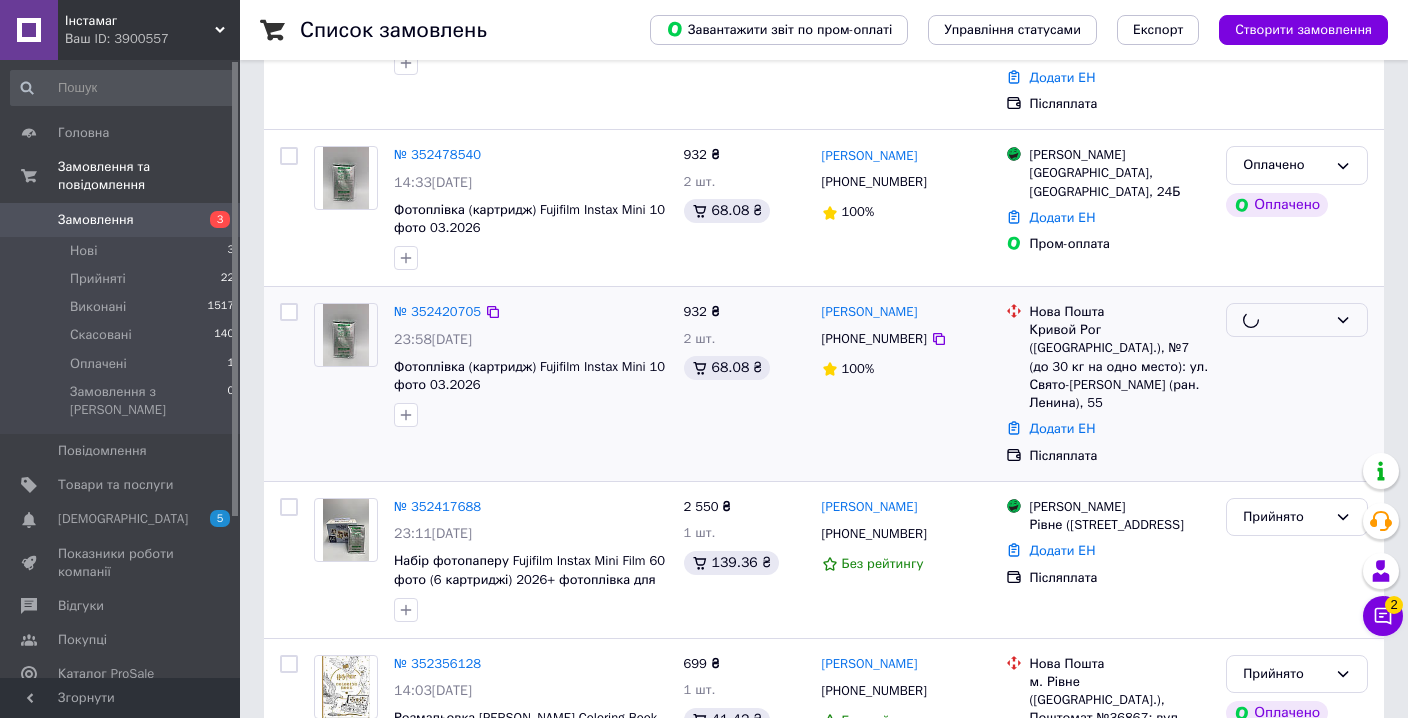 scroll, scrollTop: 117, scrollLeft: 0, axis: vertical 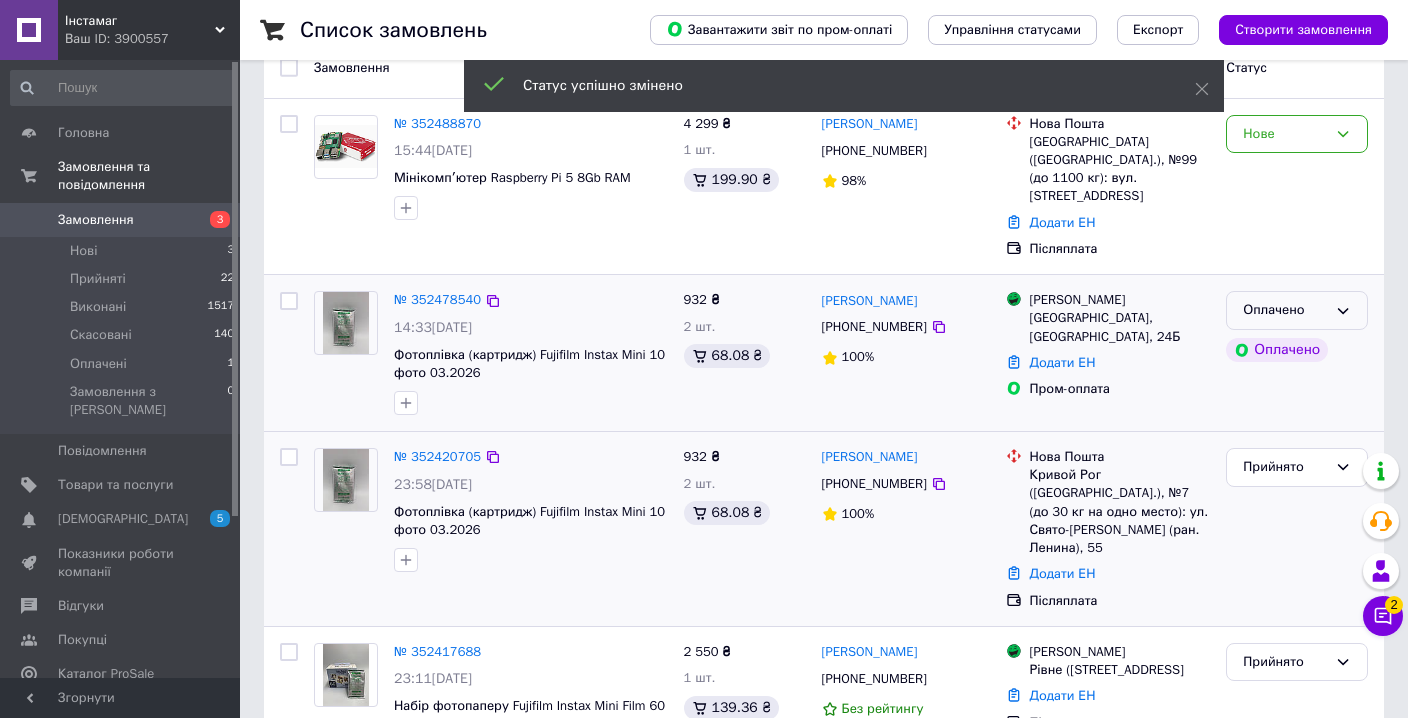 click on "Оплачено" at bounding box center (1285, 310) 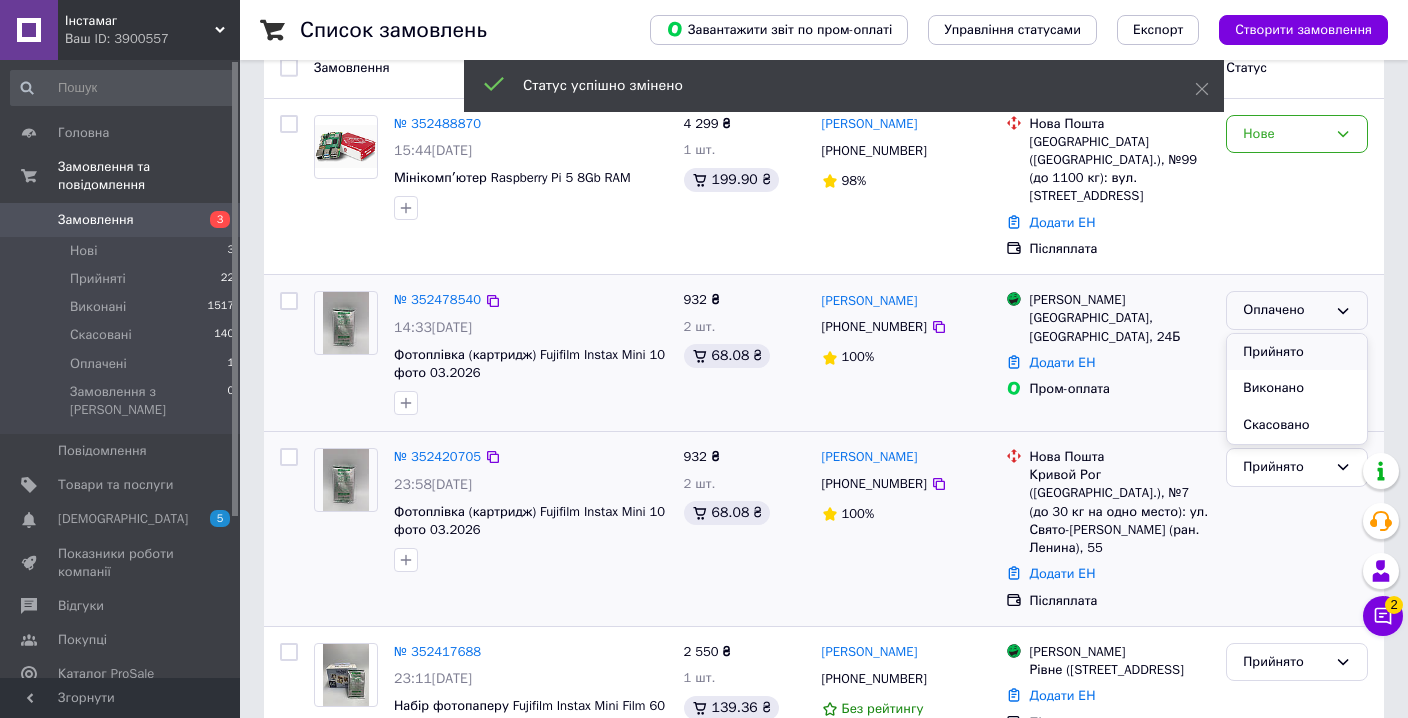 click on "Прийнято" at bounding box center [1297, 352] 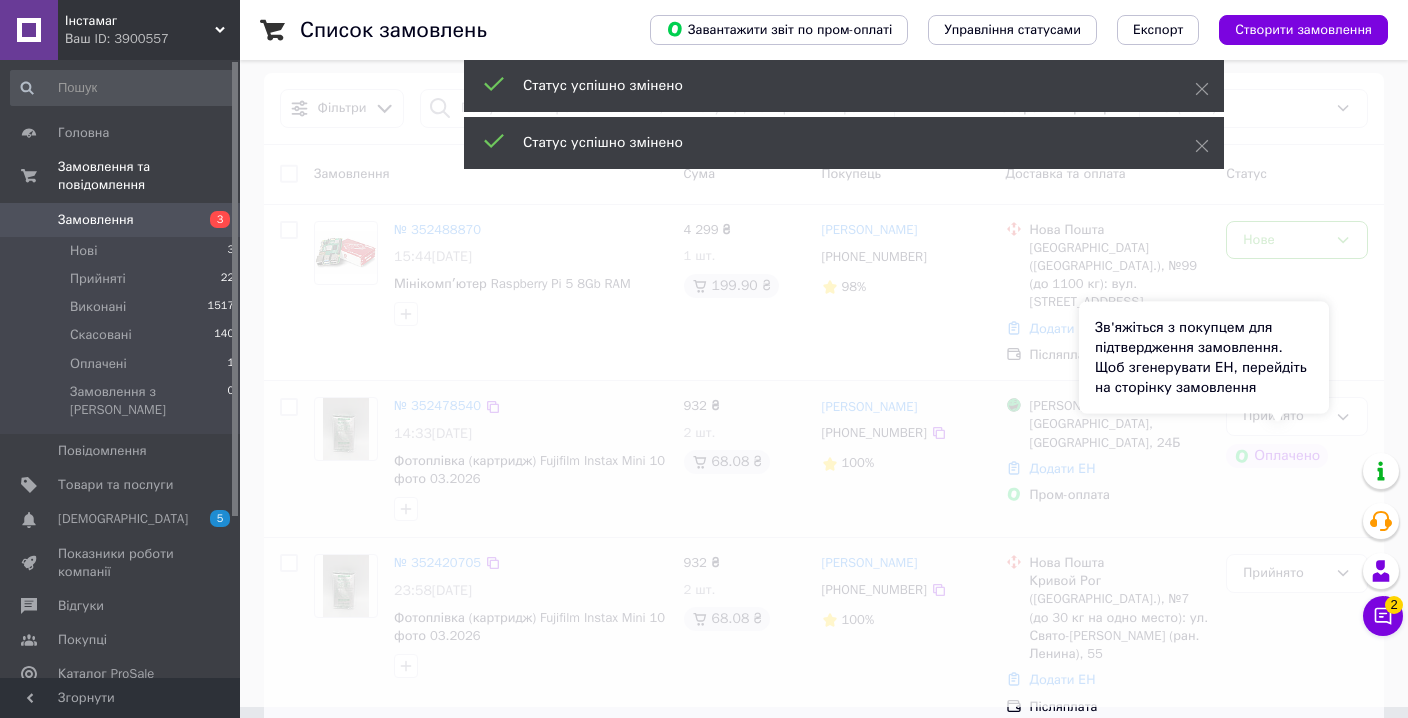 scroll, scrollTop: 0, scrollLeft: 0, axis: both 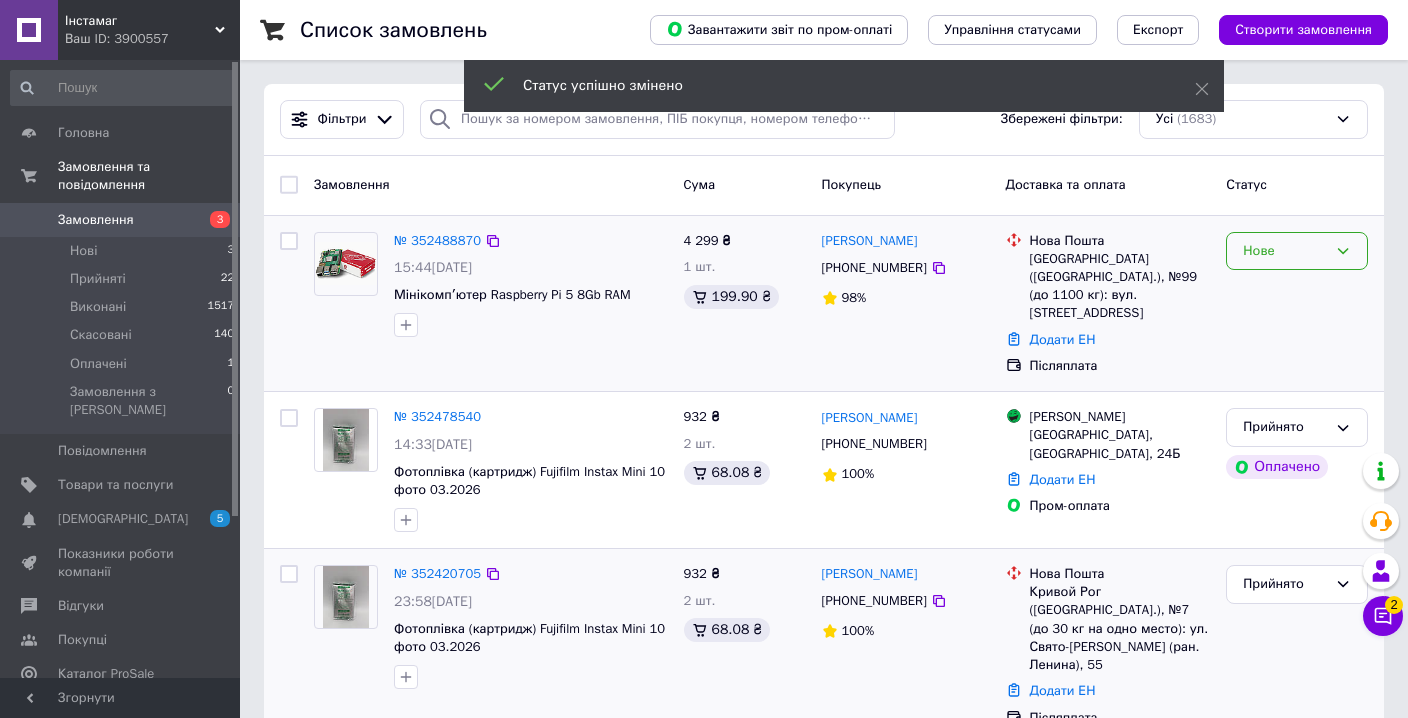 click on "Нове" at bounding box center (1297, 251) 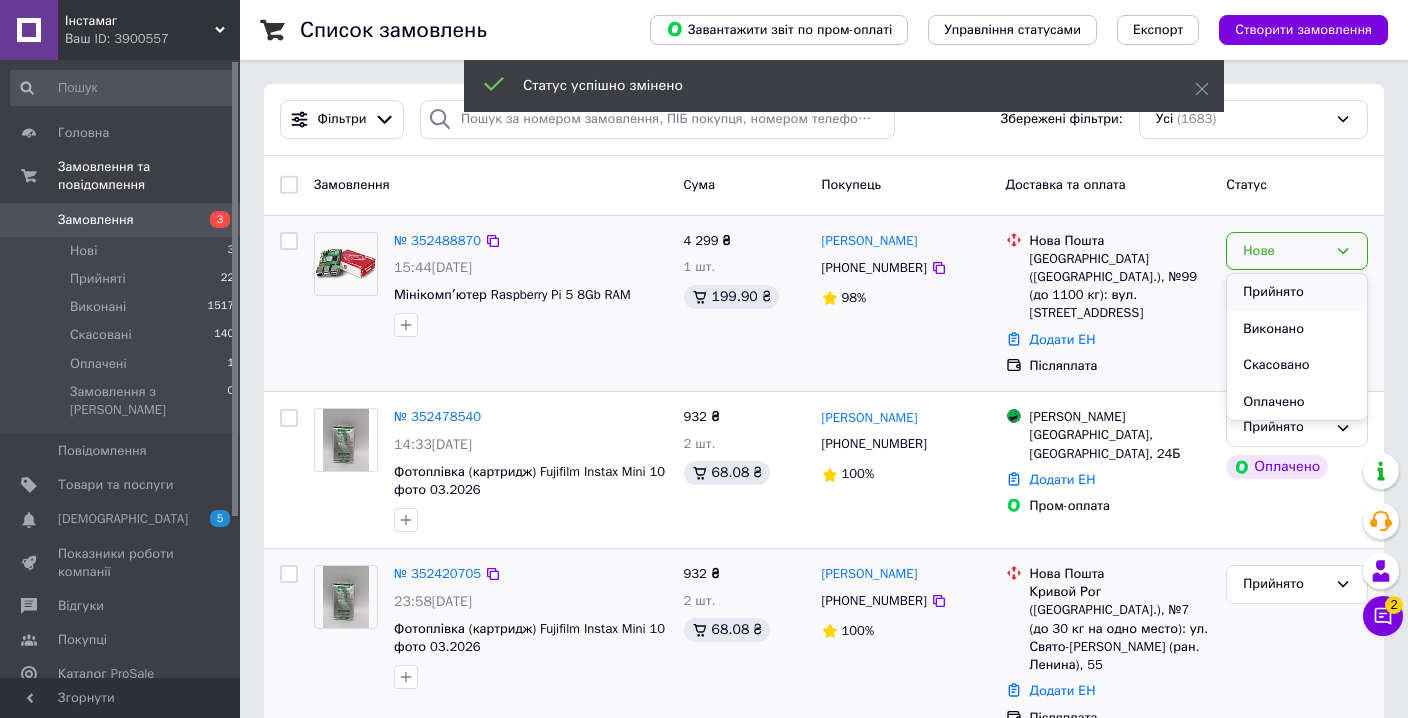 click on "Прийнято" at bounding box center (1297, 292) 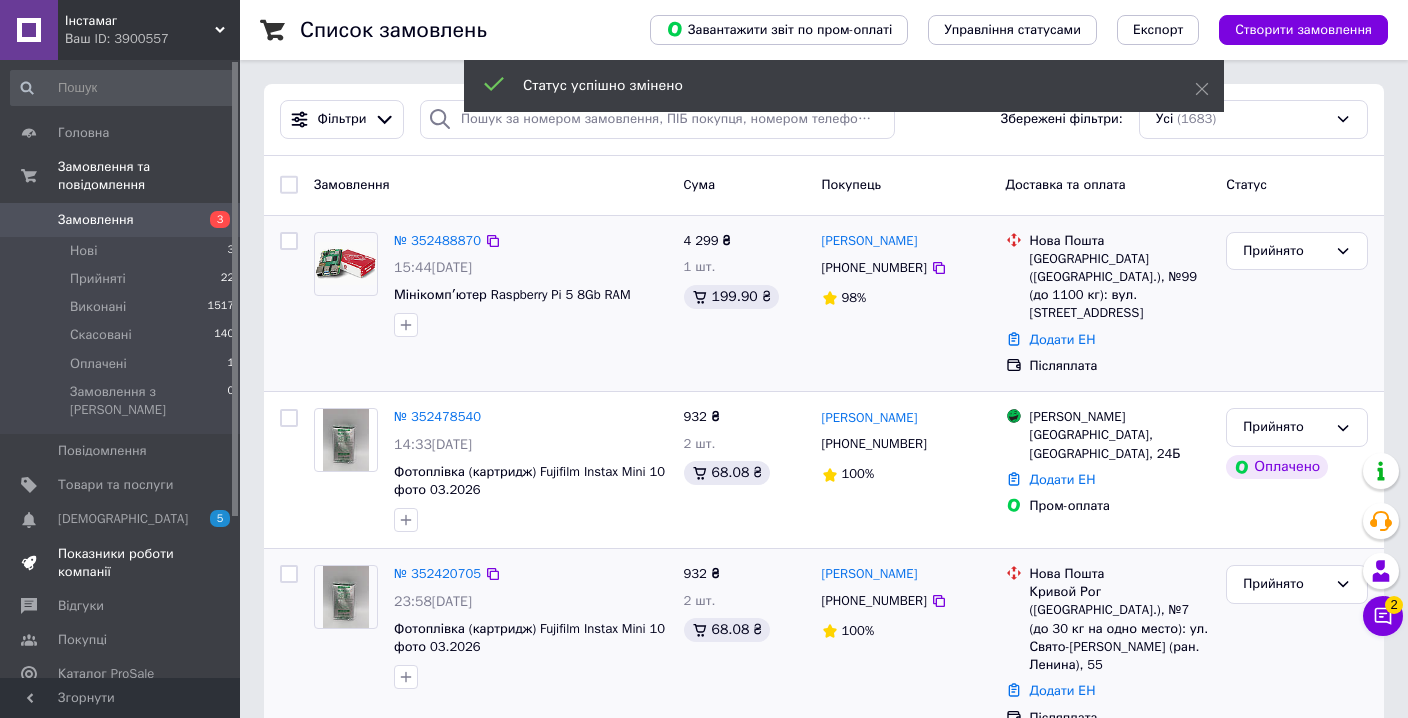 click on "Показники роботи компанії" at bounding box center [121, 563] 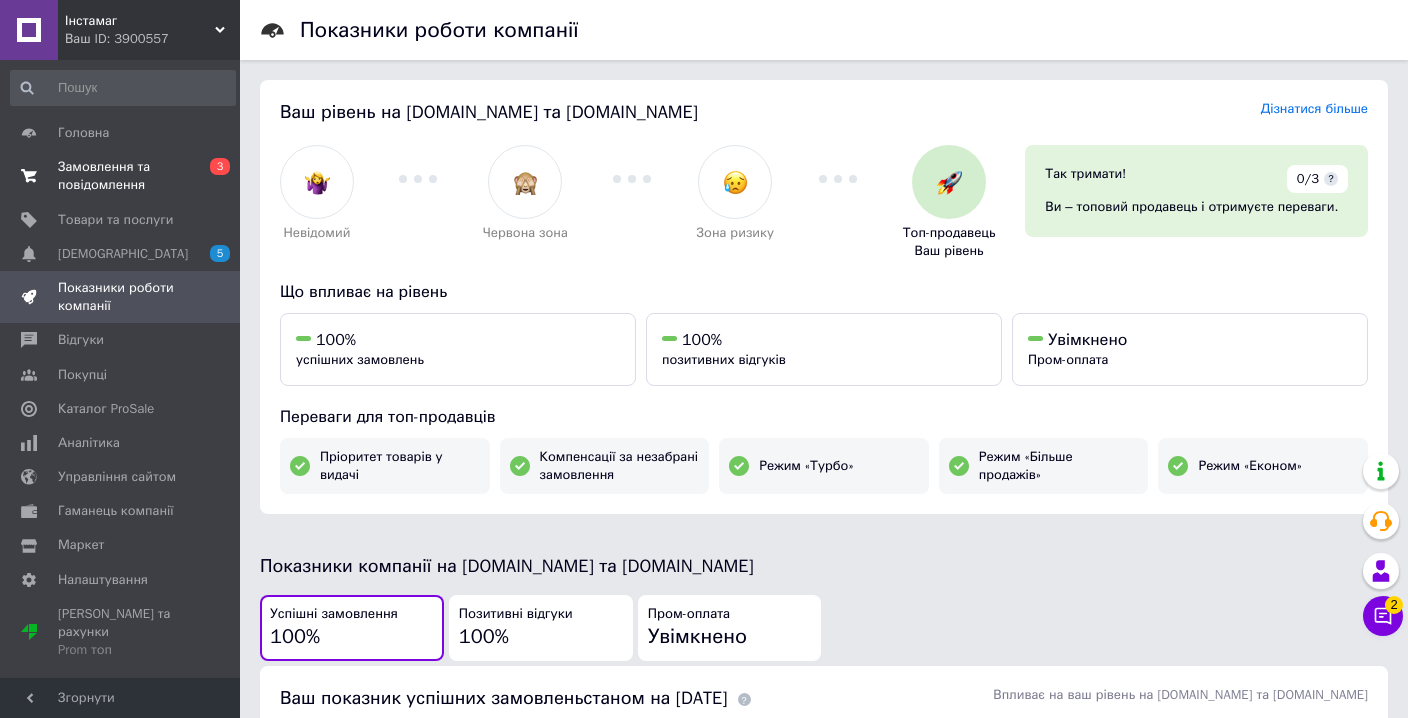 click on "Замовлення та повідомлення" at bounding box center [121, 176] 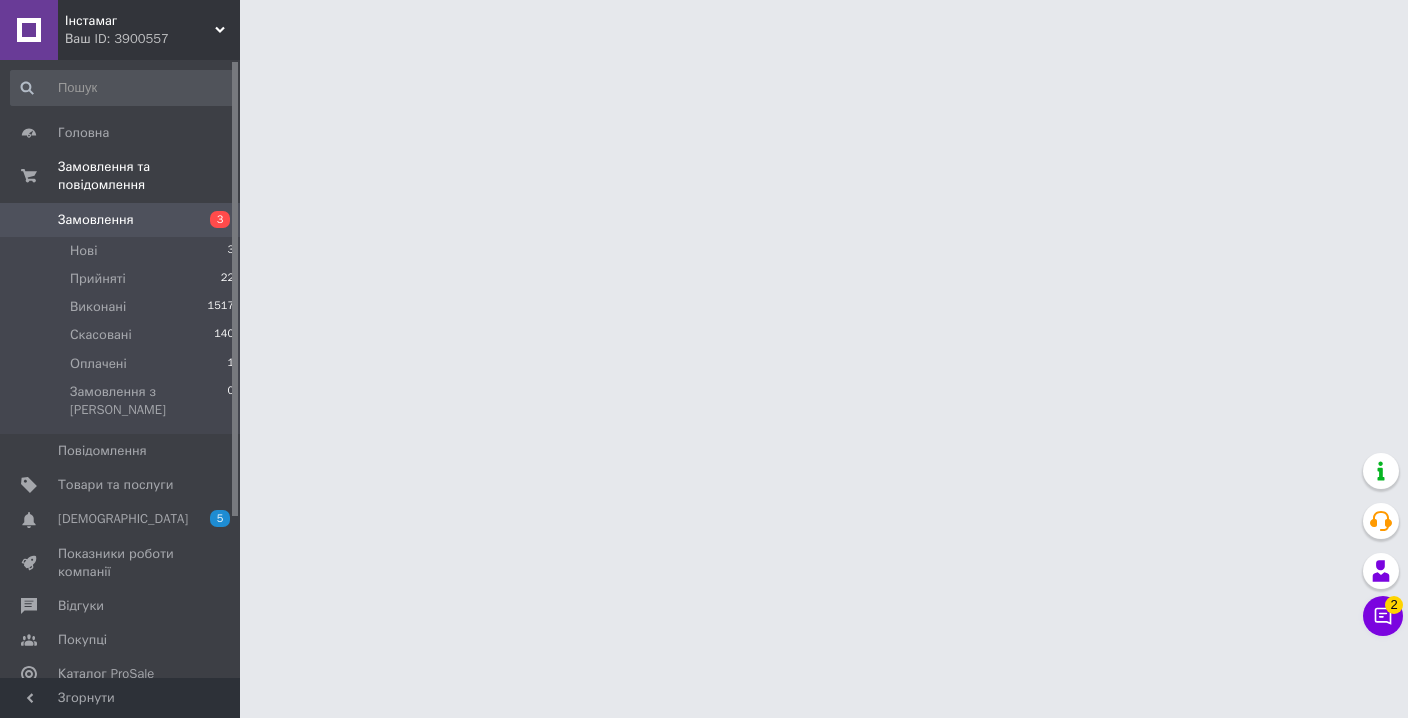 click on "Показники роботи компанії" at bounding box center (123, 563) 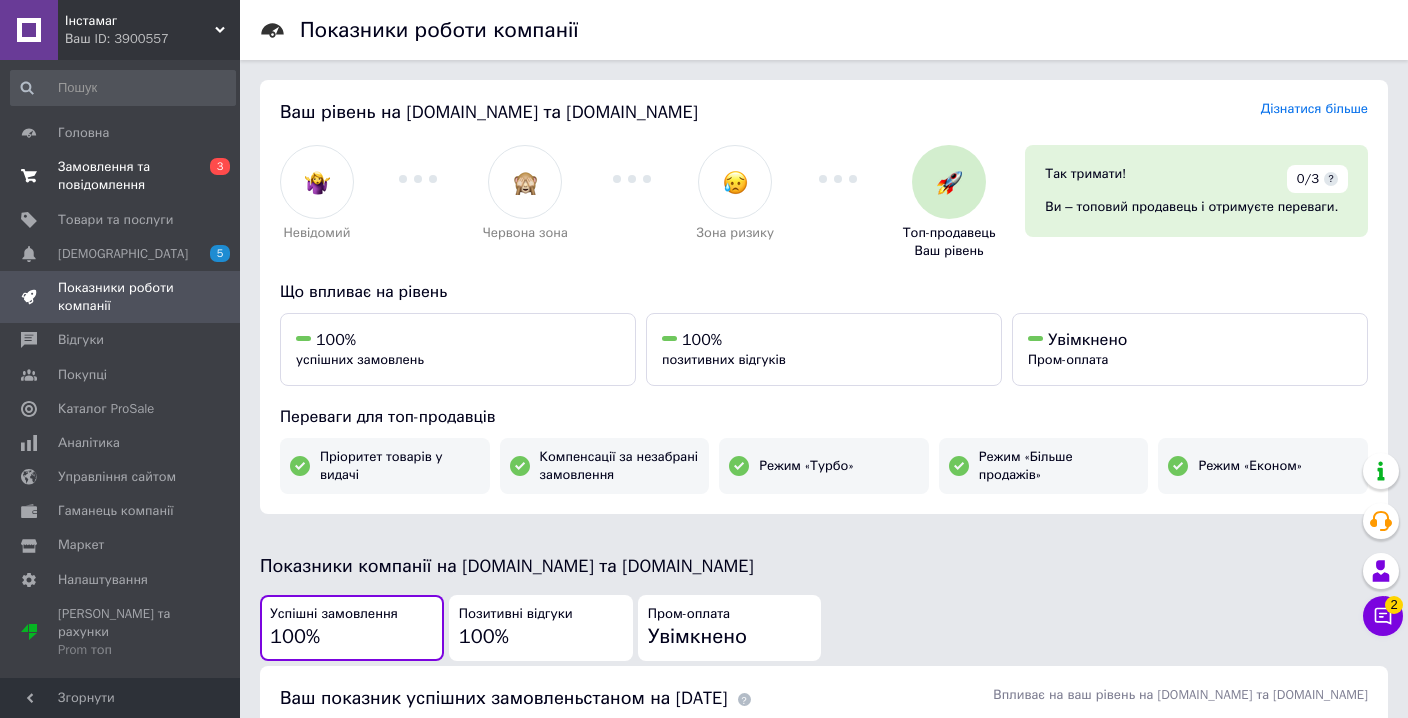 click on "Замовлення та повідомлення" at bounding box center (121, 176) 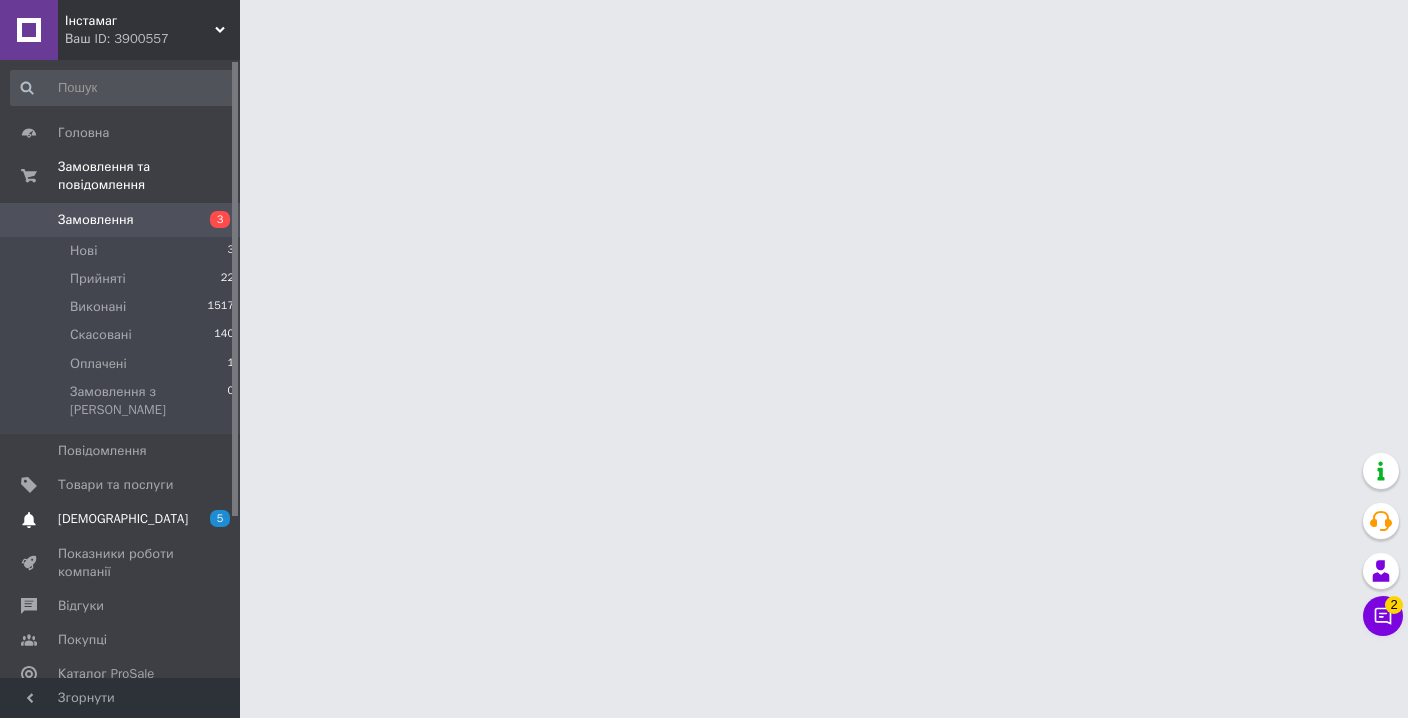 click on "[DEMOGRAPHIC_DATA] 5 0" at bounding box center [123, 519] 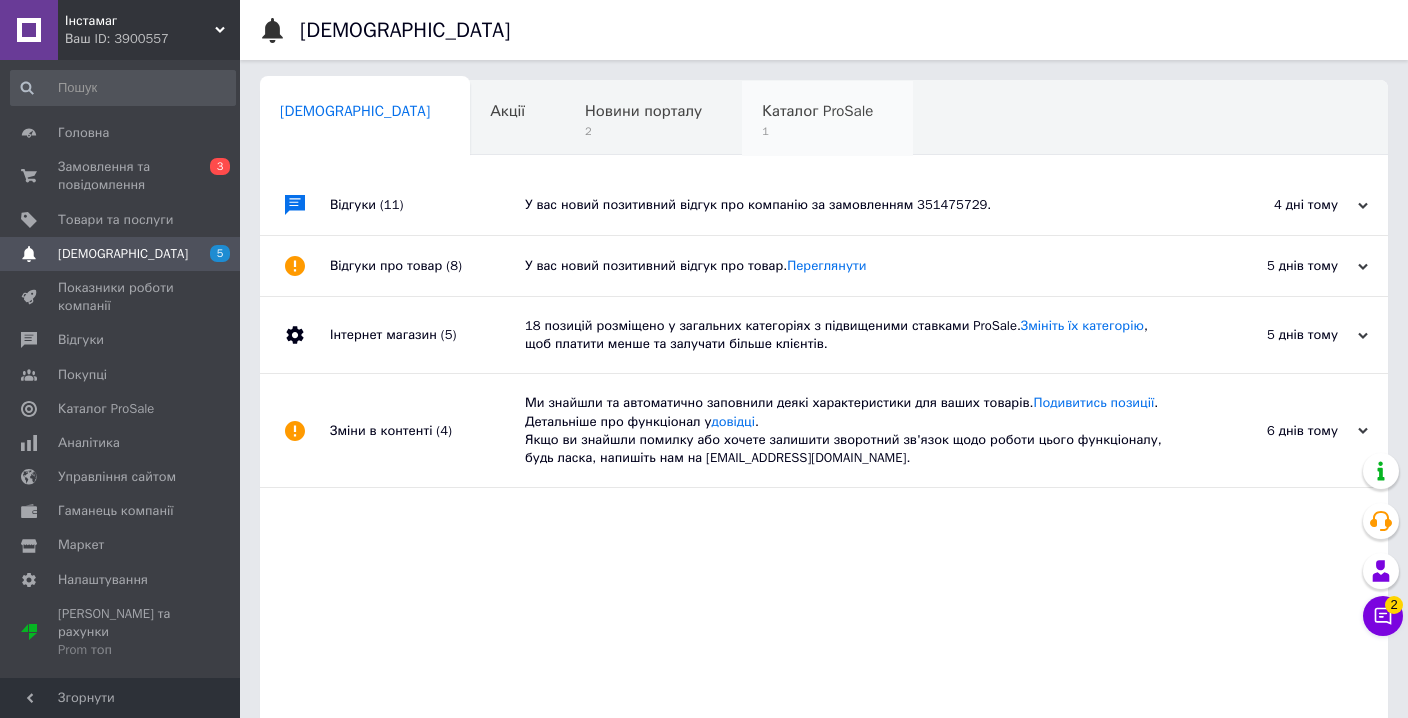 click on "Каталог ProSale" at bounding box center (817, 111) 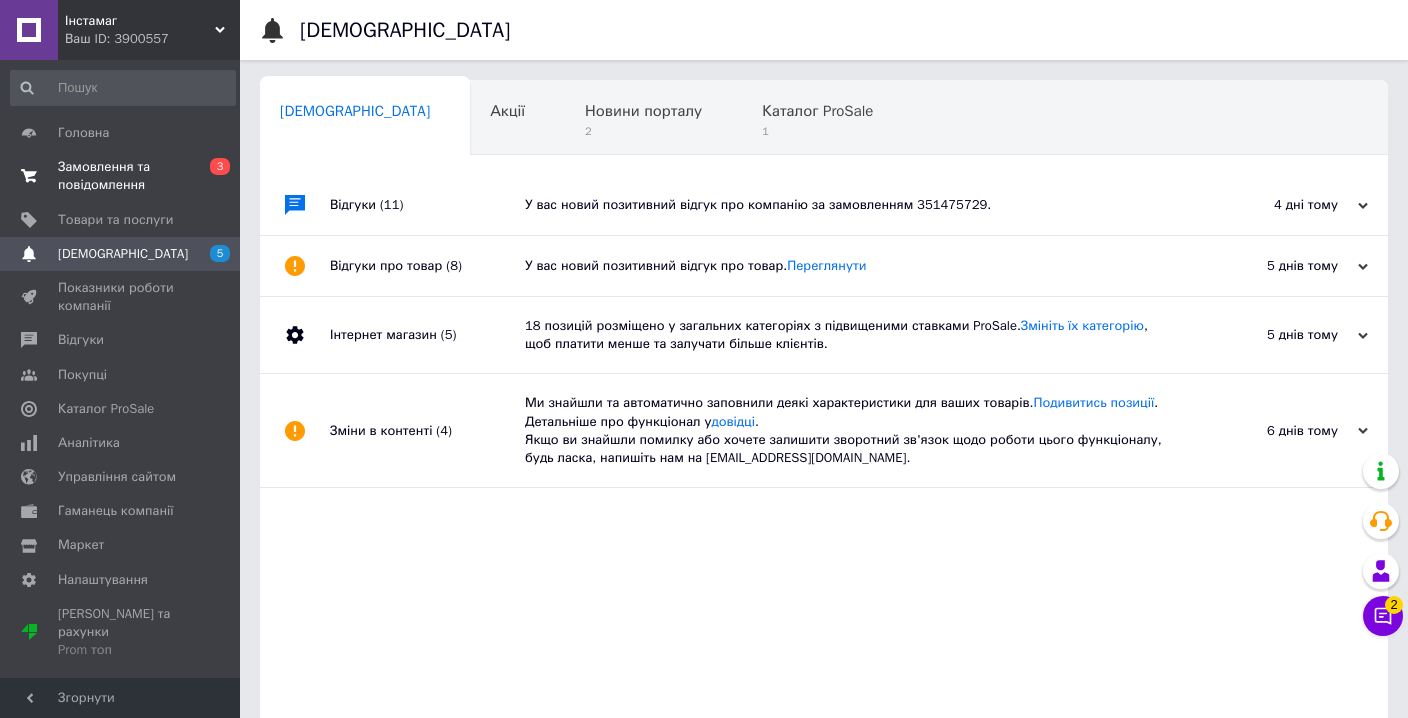 click on "Замовлення та повідомлення" at bounding box center [121, 176] 